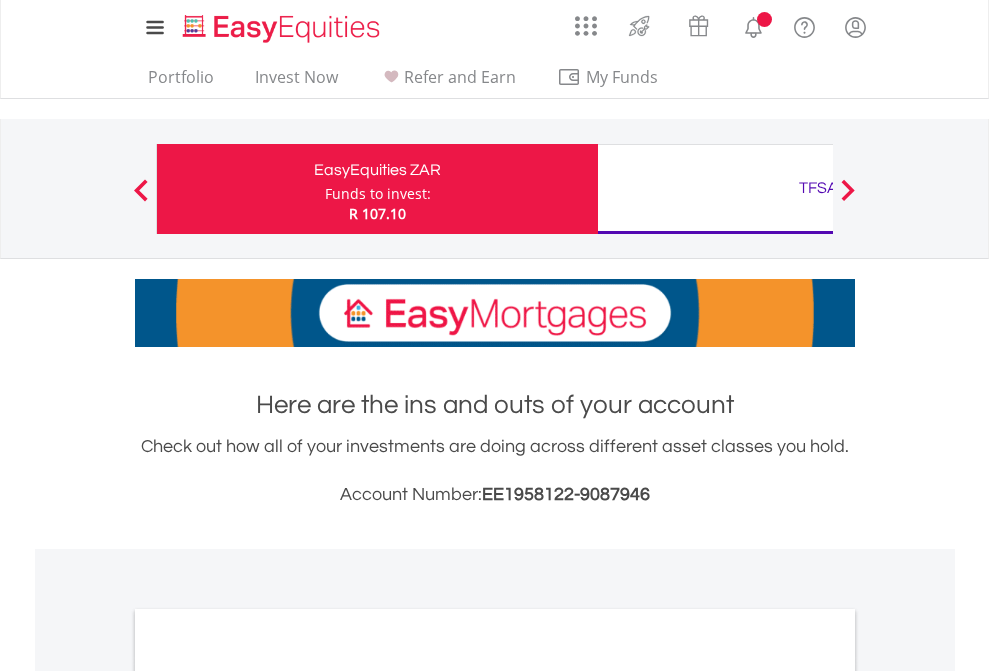 scroll, scrollTop: 0, scrollLeft: 0, axis: both 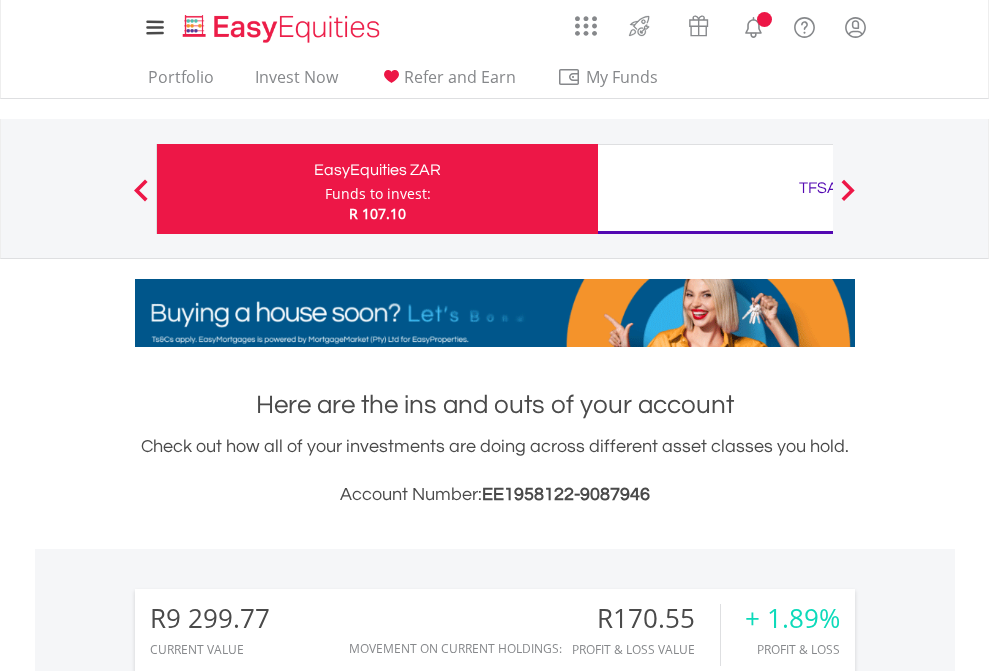 click on "Funds to invest:" at bounding box center [378, 194] 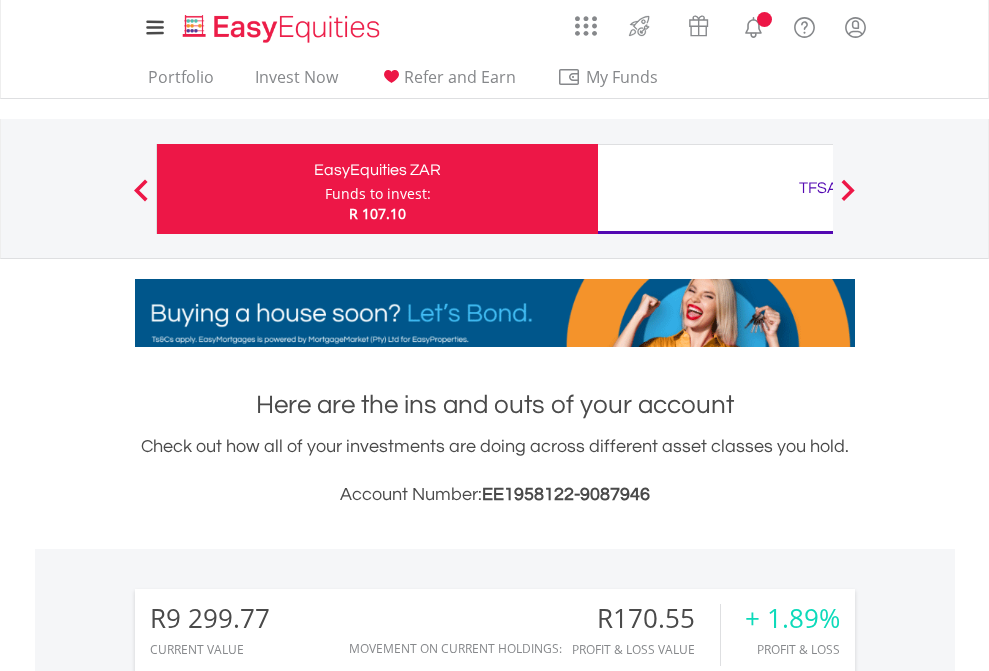 scroll, scrollTop: 999808, scrollLeft: 999687, axis: both 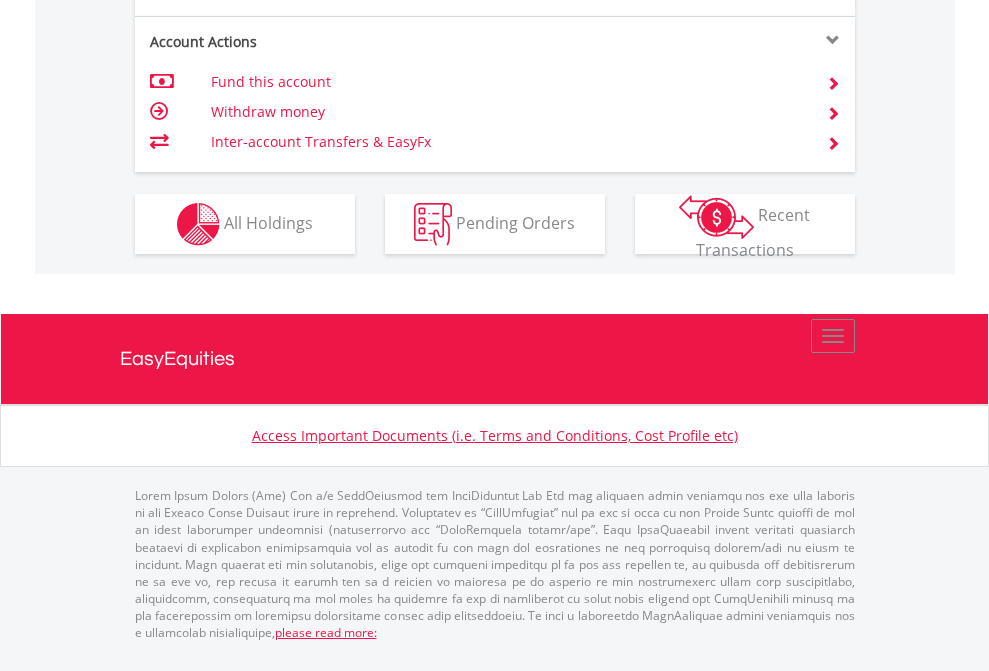 click on "Investment types" at bounding box center [706, -337] 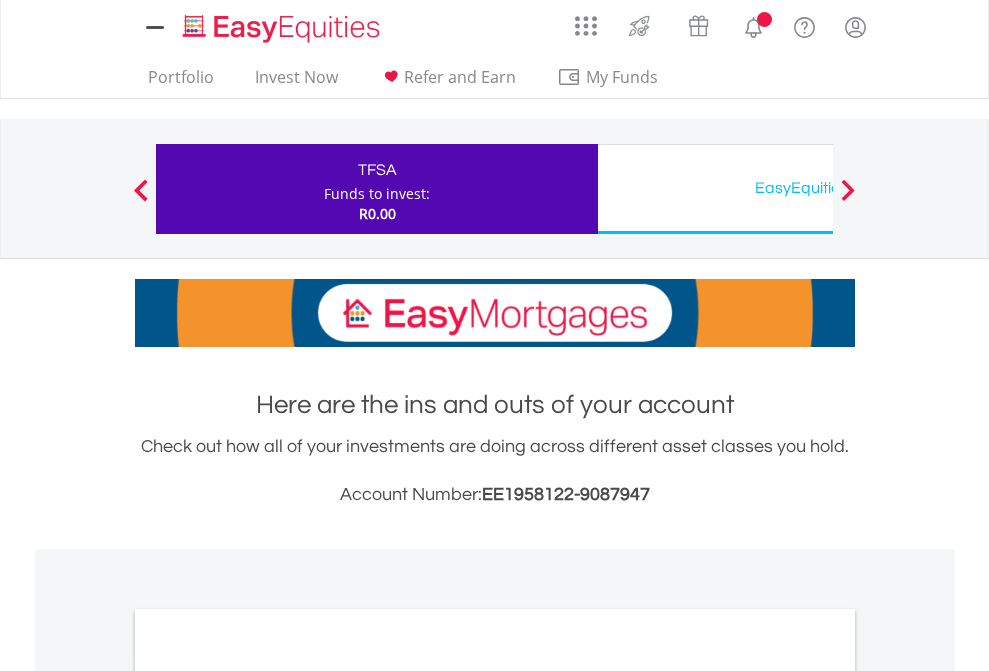 scroll, scrollTop: 0, scrollLeft: 0, axis: both 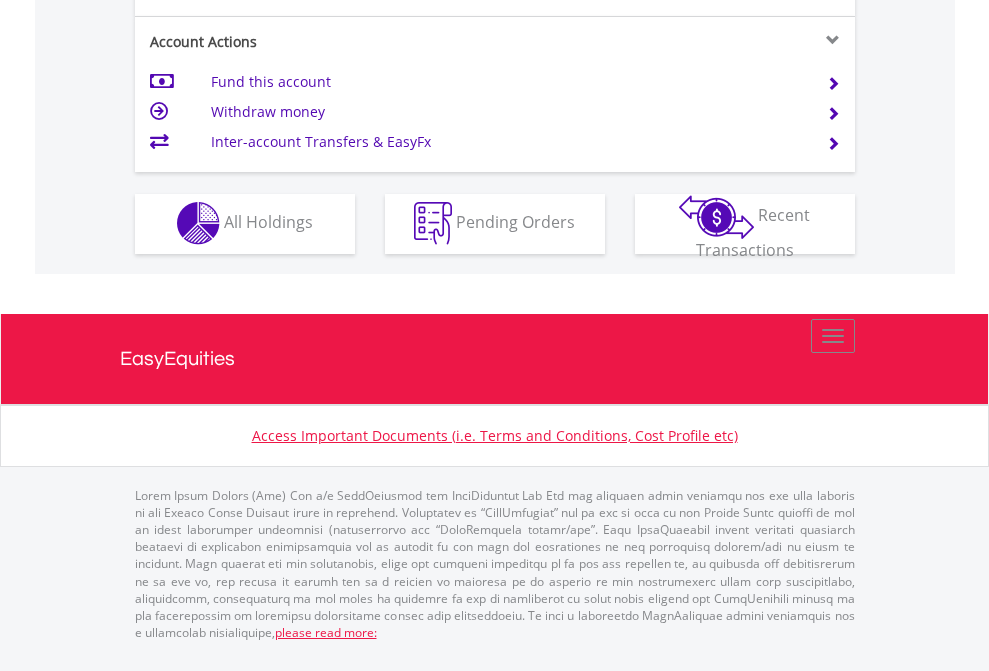 click on "Investment types" at bounding box center [706, -353] 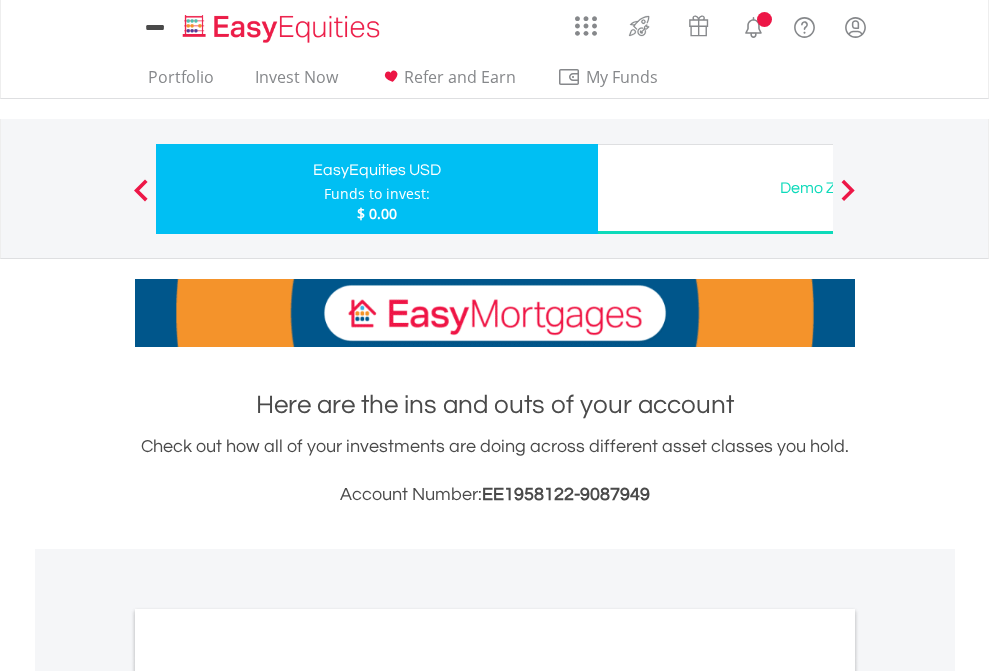 scroll, scrollTop: 0, scrollLeft: 0, axis: both 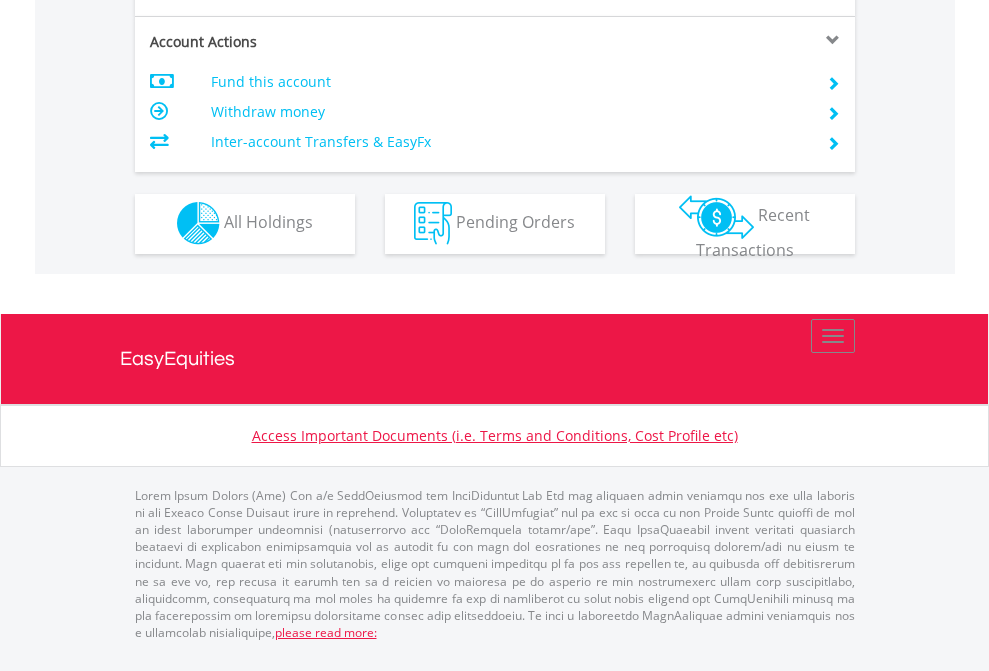 click on "Investment types" at bounding box center (706, -353) 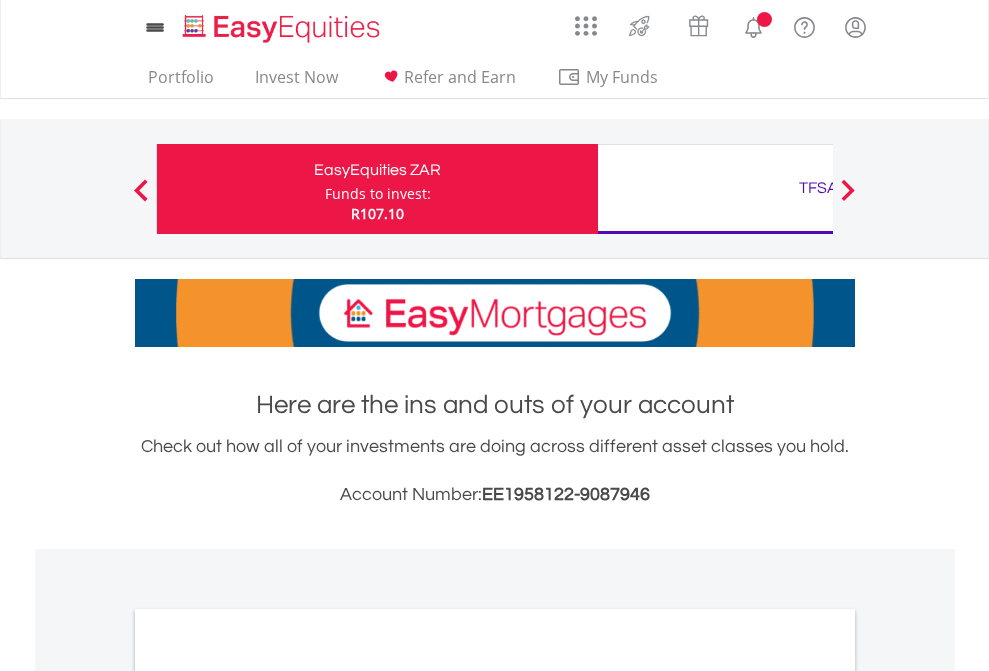 scroll, scrollTop: 0, scrollLeft: 0, axis: both 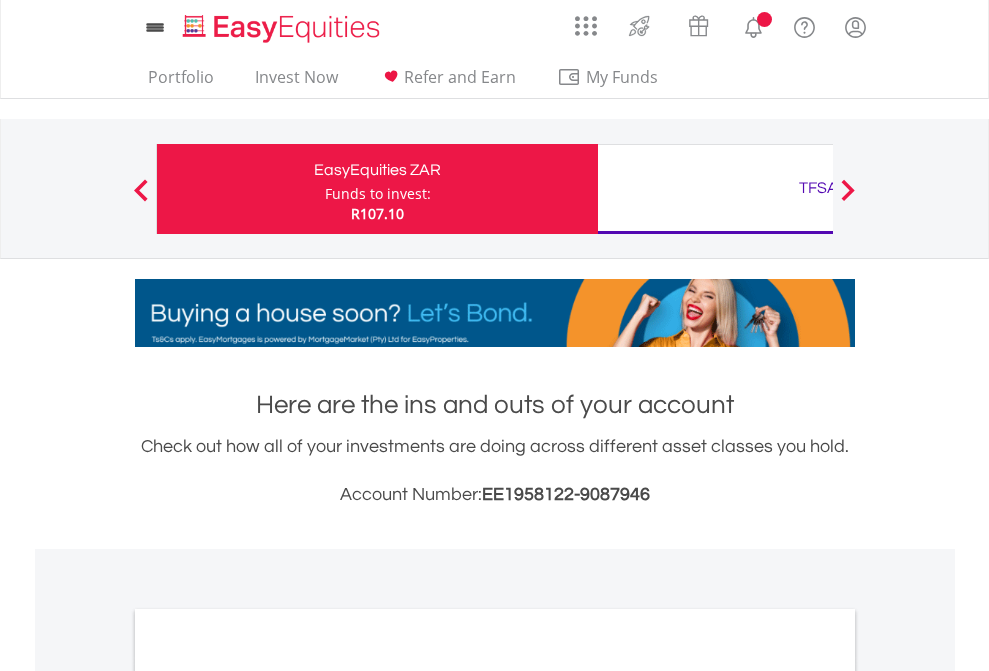 click on "All Holdings" at bounding box center (268, 1096) 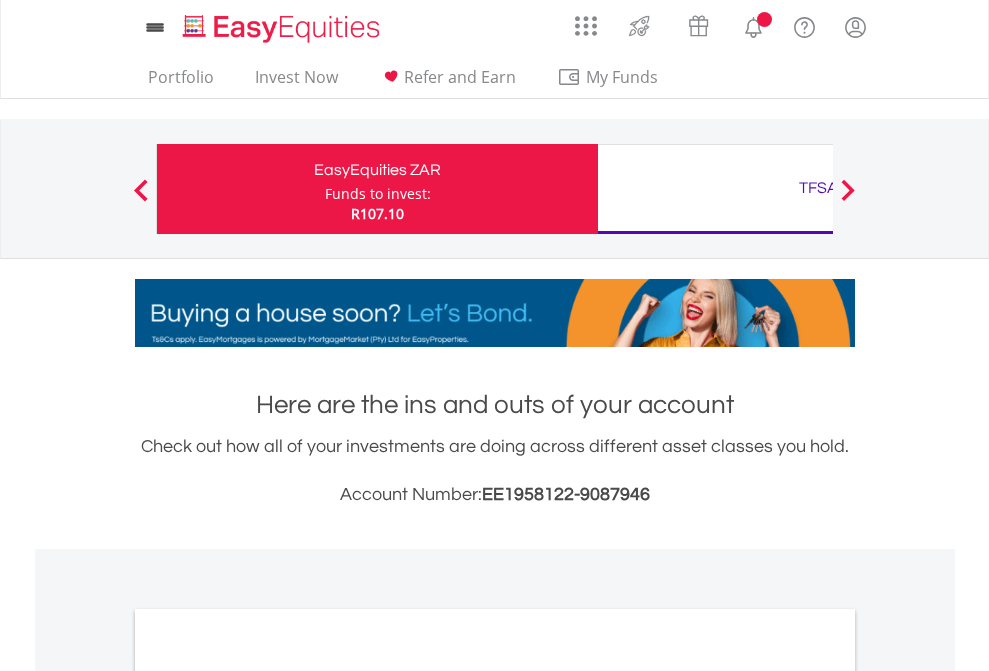 scroll, scrollTop: 1202, scrollLeft: 0, axis: vertical 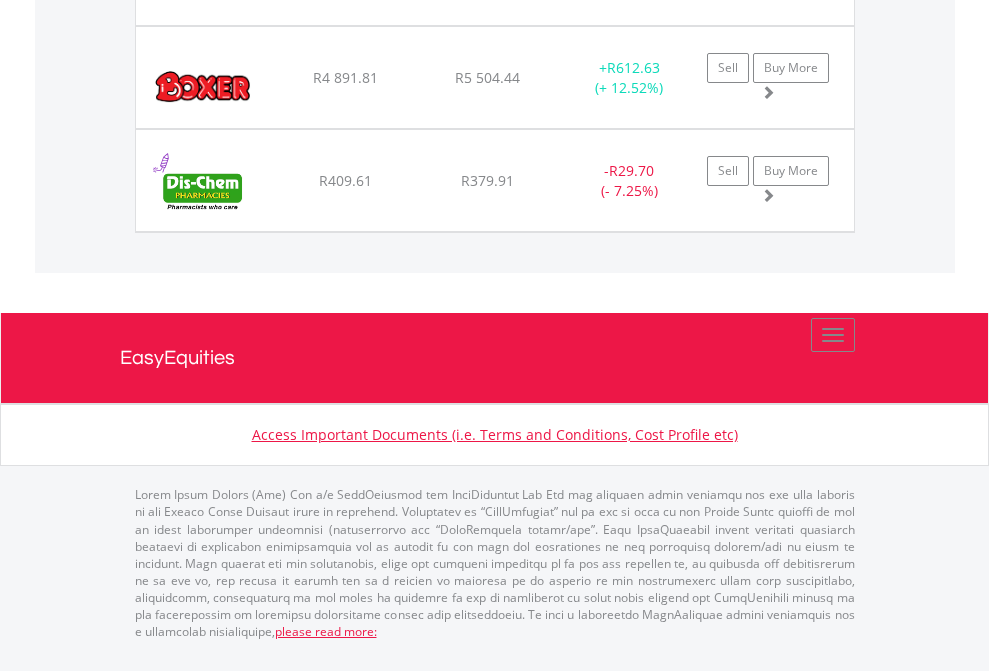 click on "TFSA" at bounding box center [818, -1831] 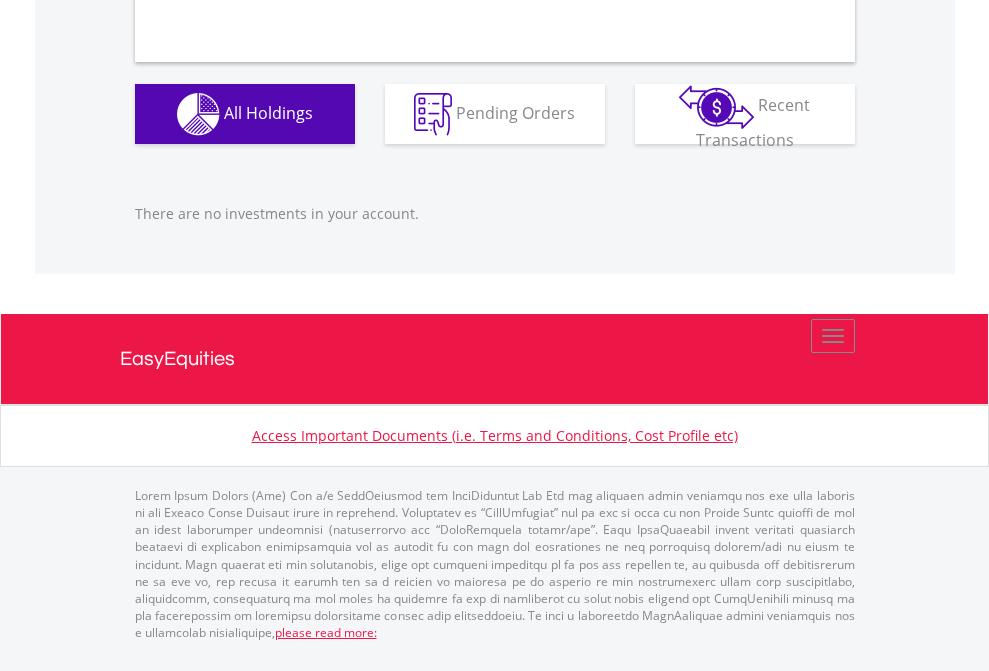 scroll, scrollTop: 1980, scrollLeft: 0, axis: vertical 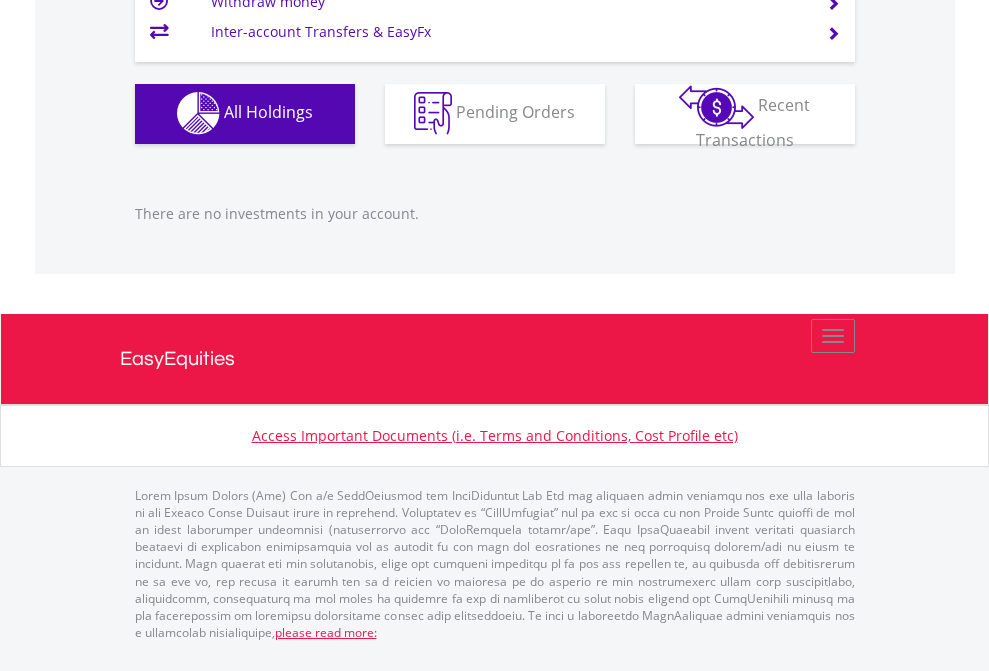 click on "EasyEquities USD" at bounding box center [818, -1142] 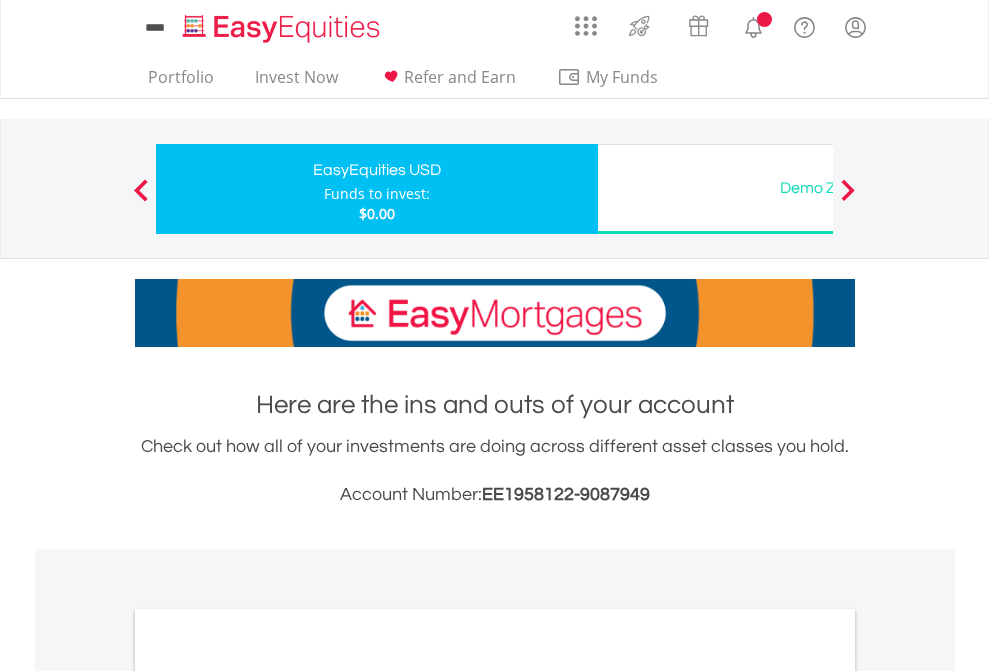 scroll, scrollTop: 0, scrollLeft: 0, axis: both 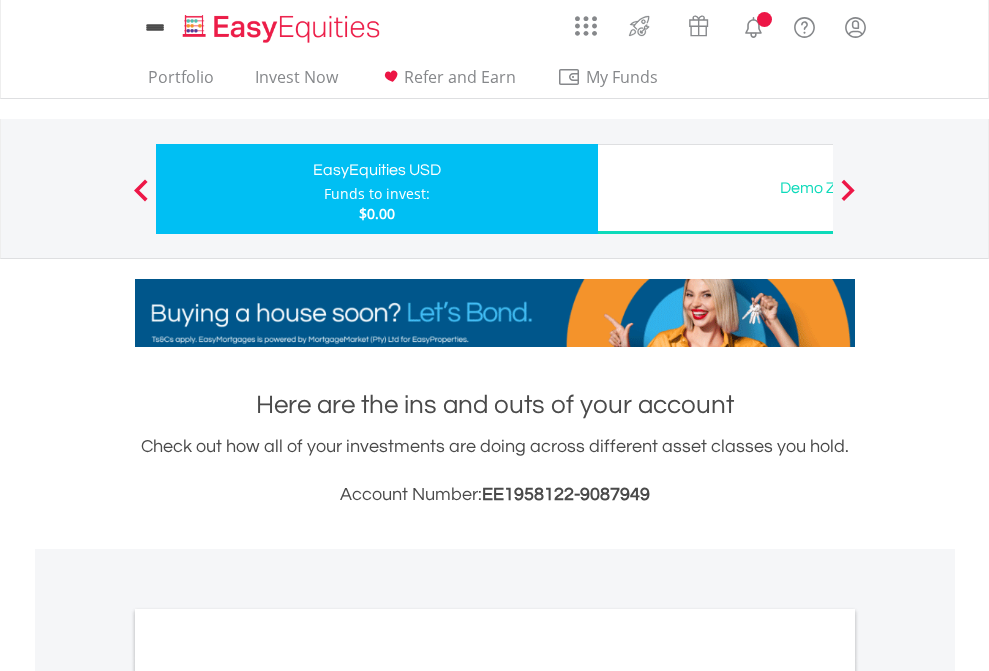 click on "All Holdings" at bounding box center [268, 1096] 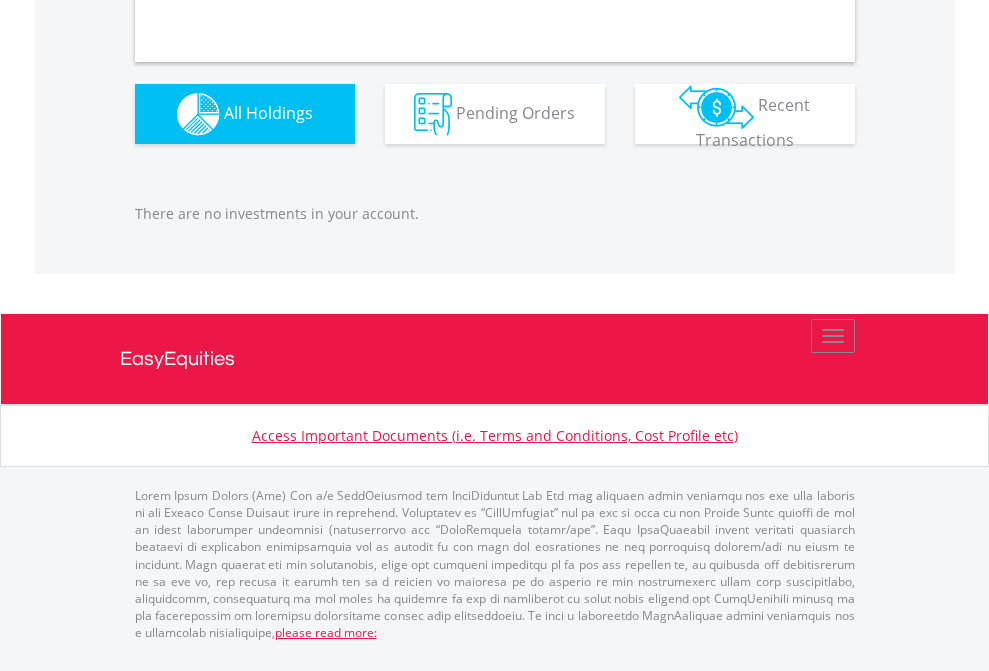 scroll, scrollTop: 1980, scrollLeft: 0, axis: vertical 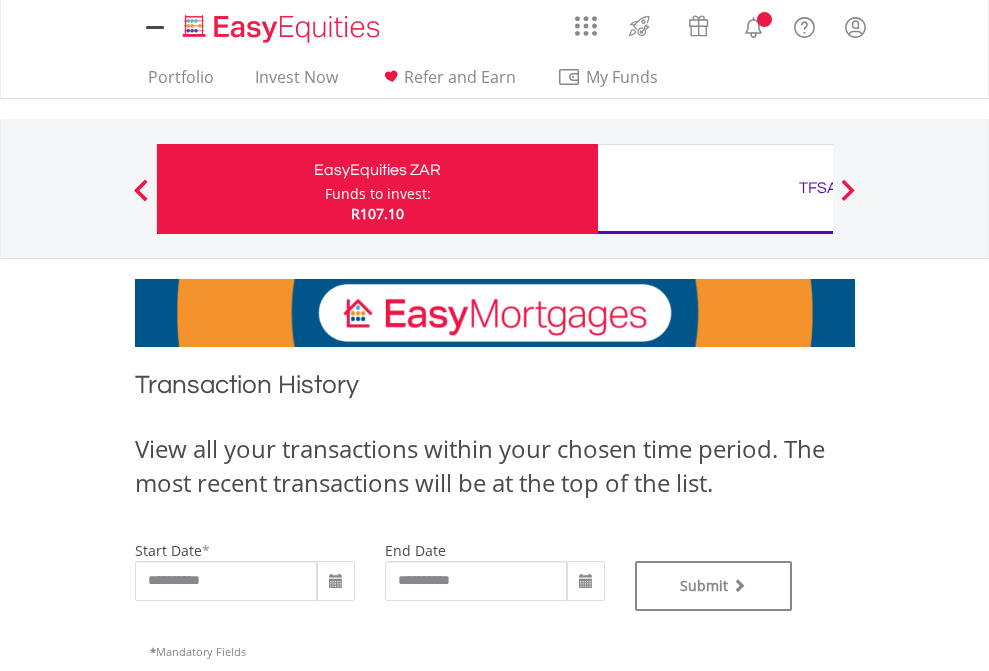 type on "**********" 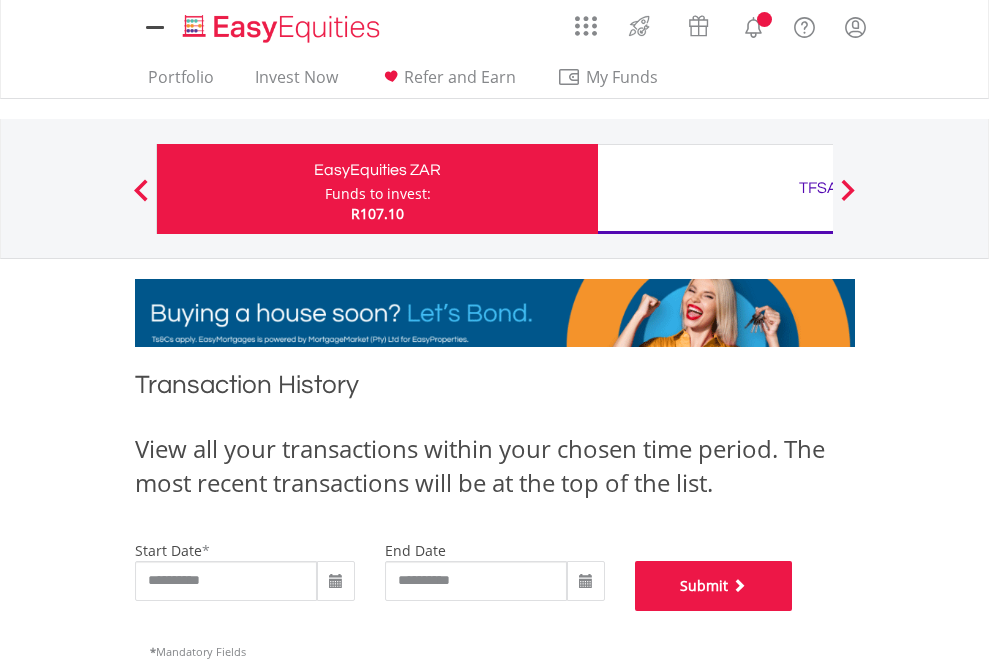 click on "Submit" at bounding box center [714, 586] 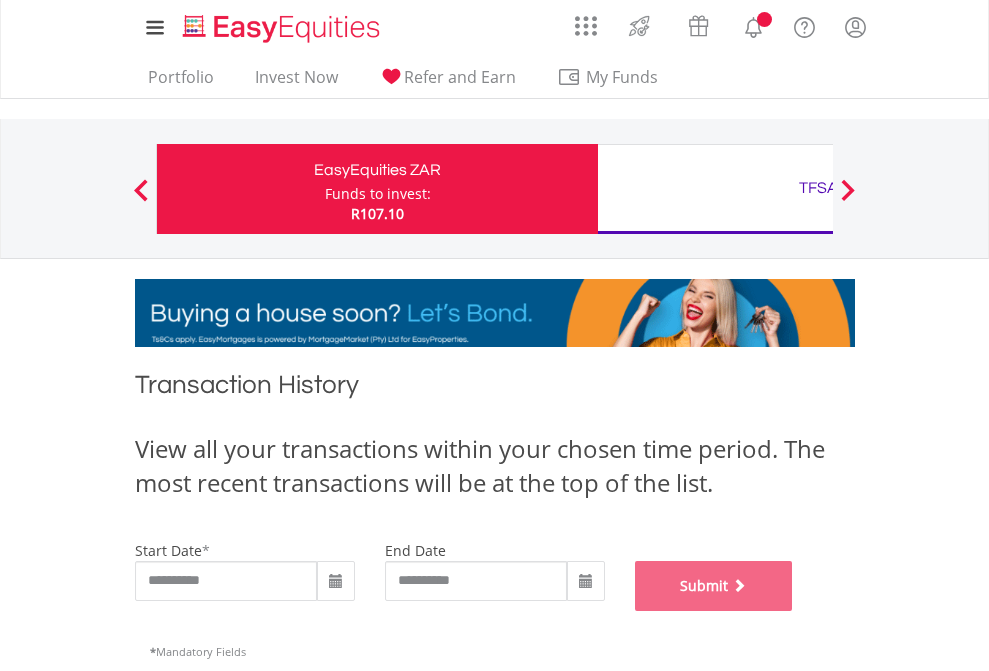 scroll, scrollTop: 811, scrollLeft: 0, axis: vertical 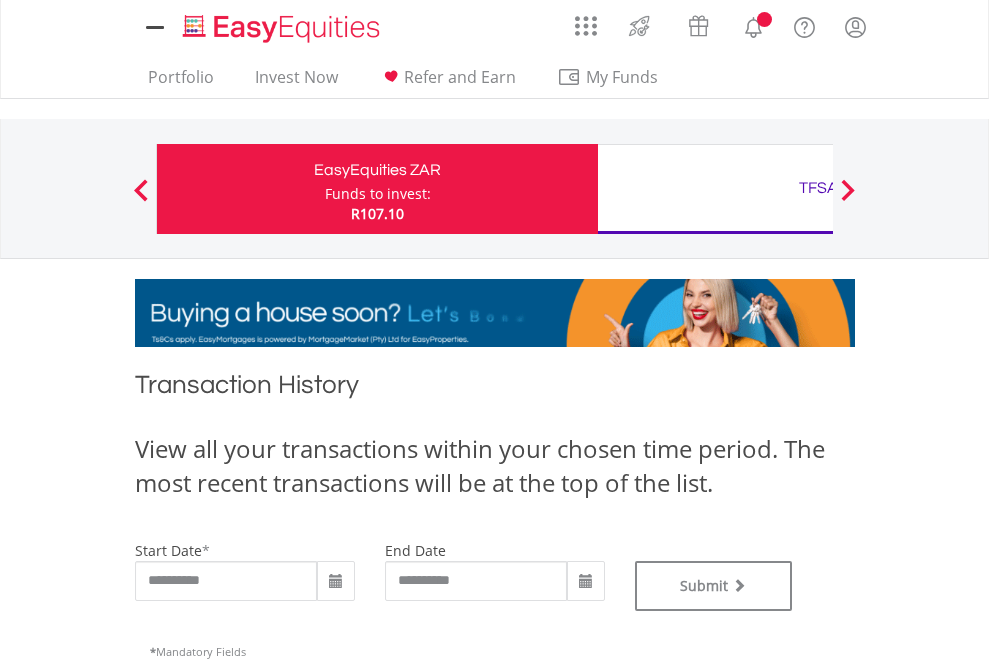 click on "TFSA" at bounding box center (818, 188) 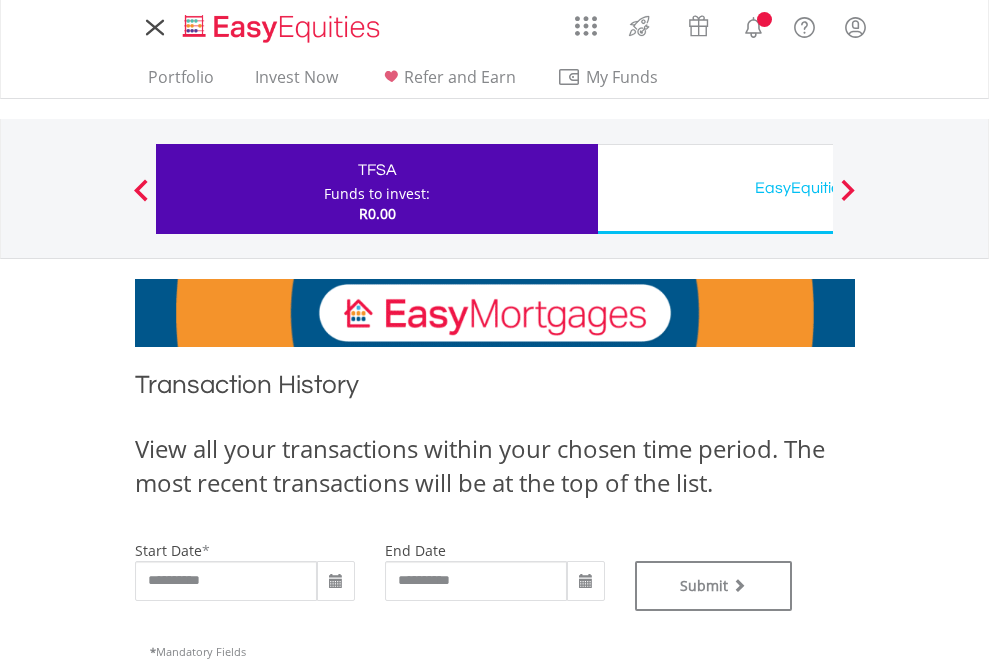 scroll, scrollTop: 0, scrollLeft: 0, axis: both 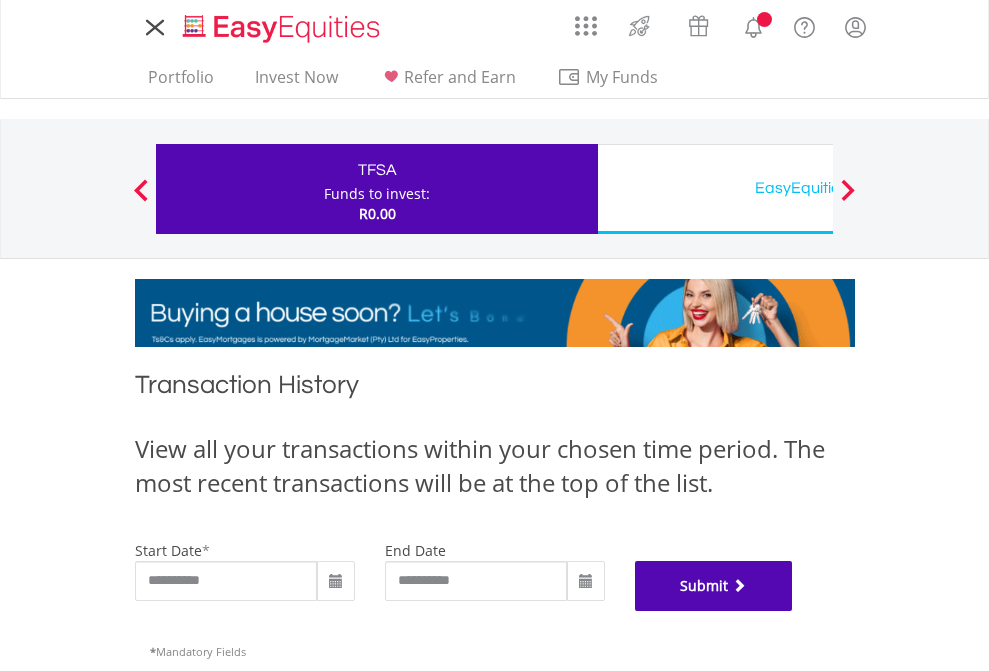 click on "Submit" at bounding box center (714, 586) 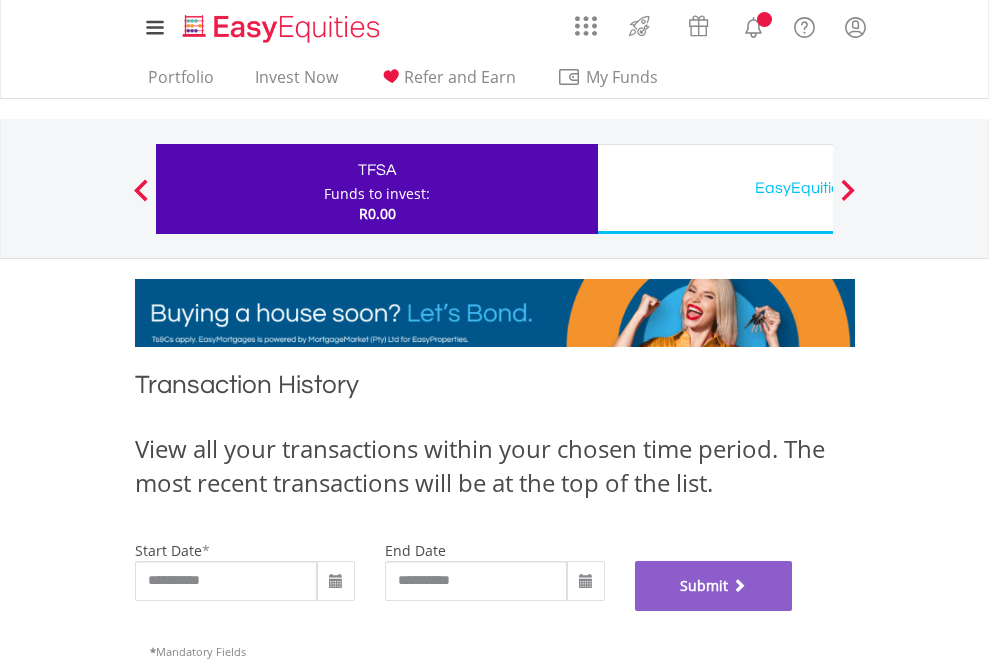 scroll, scrollTop: 811, scrollLeft: 0, axis: vertical 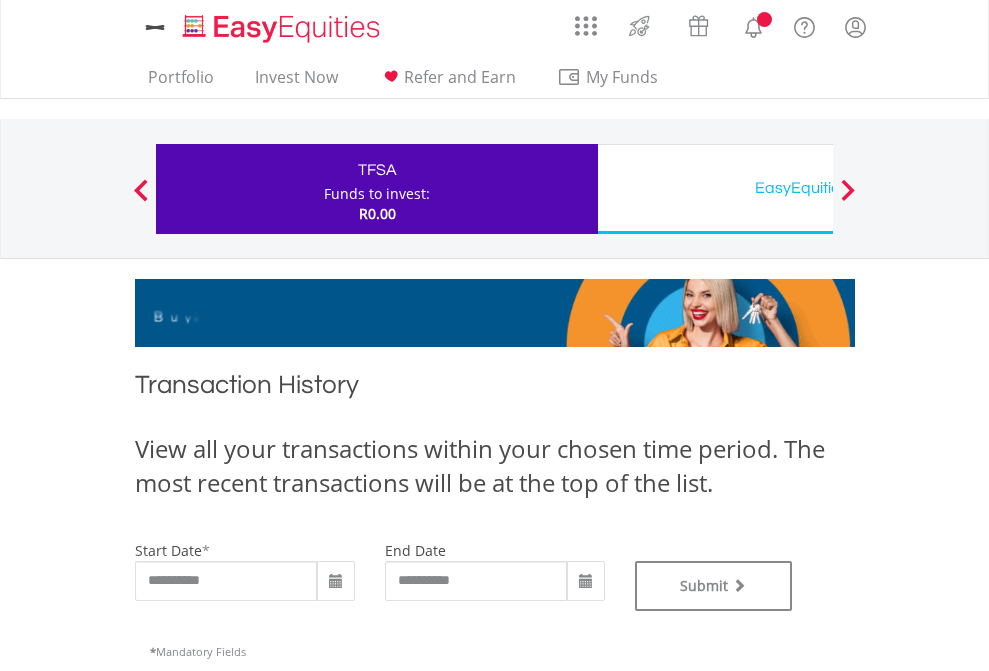 click on "EasyEquities USD" at bounding box center (818, 188) 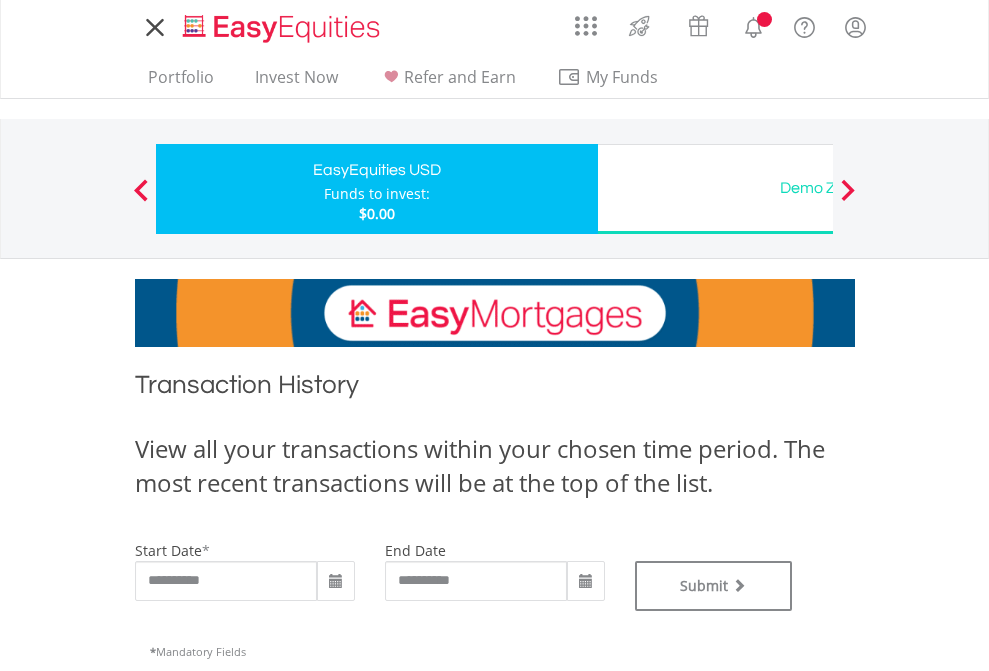 scroll, scrollTop: 0, scrollLeft: 0, axis: both 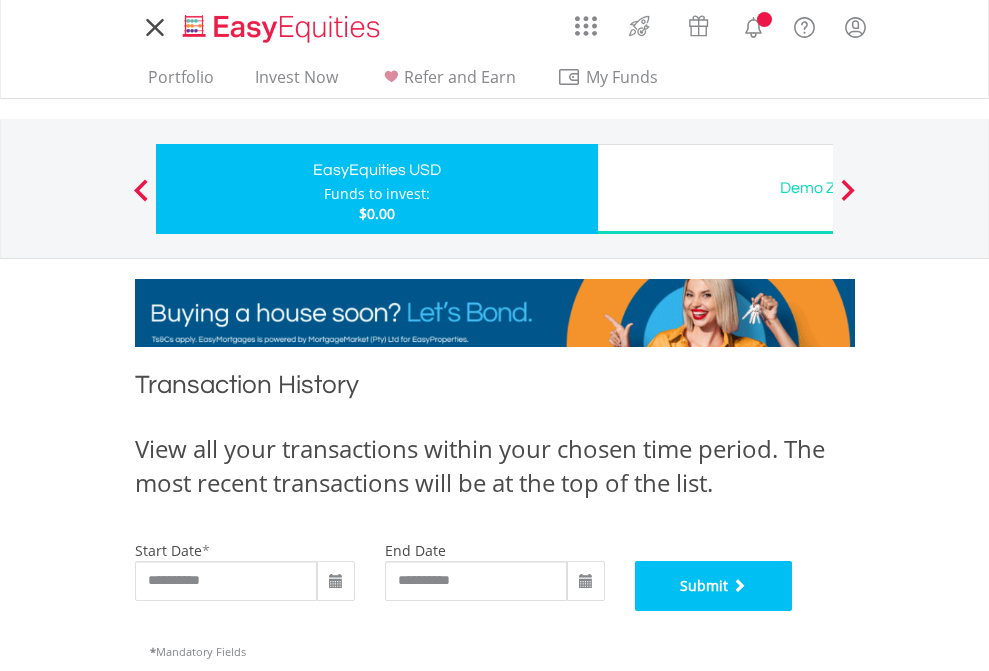 click on "Submit" at bounding box center [714, 586] 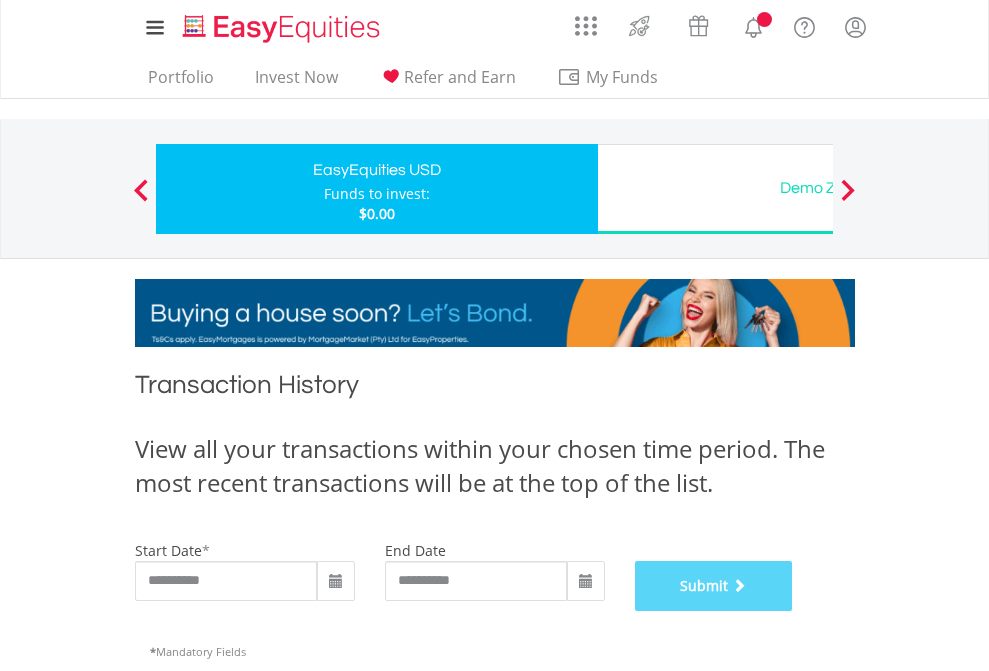 scroll, scrollTop: 811, scrollLeft: 0, axis: vertical 